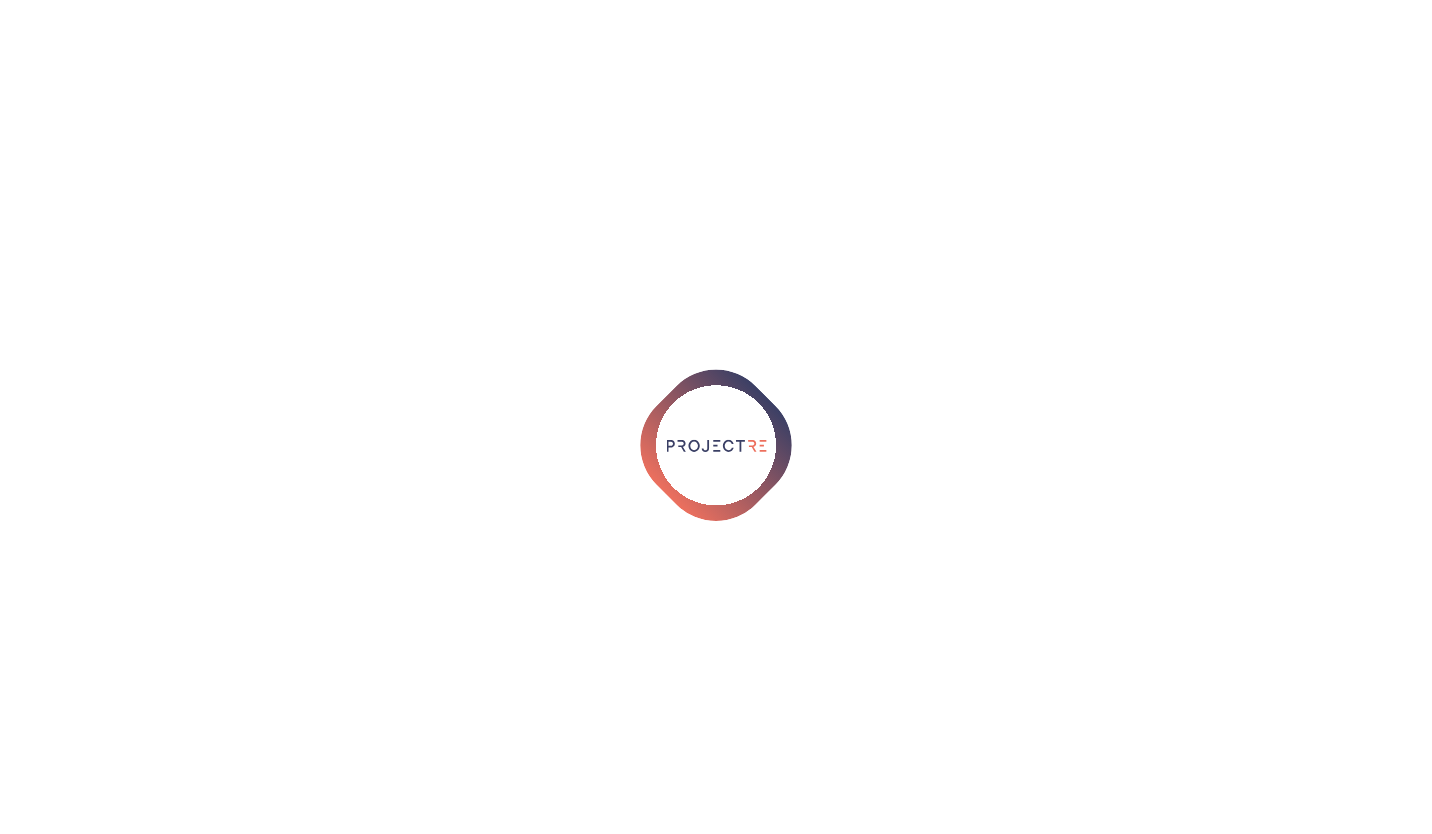 scroll, scrollTop: 0, scrollLeft: 0, axis: both 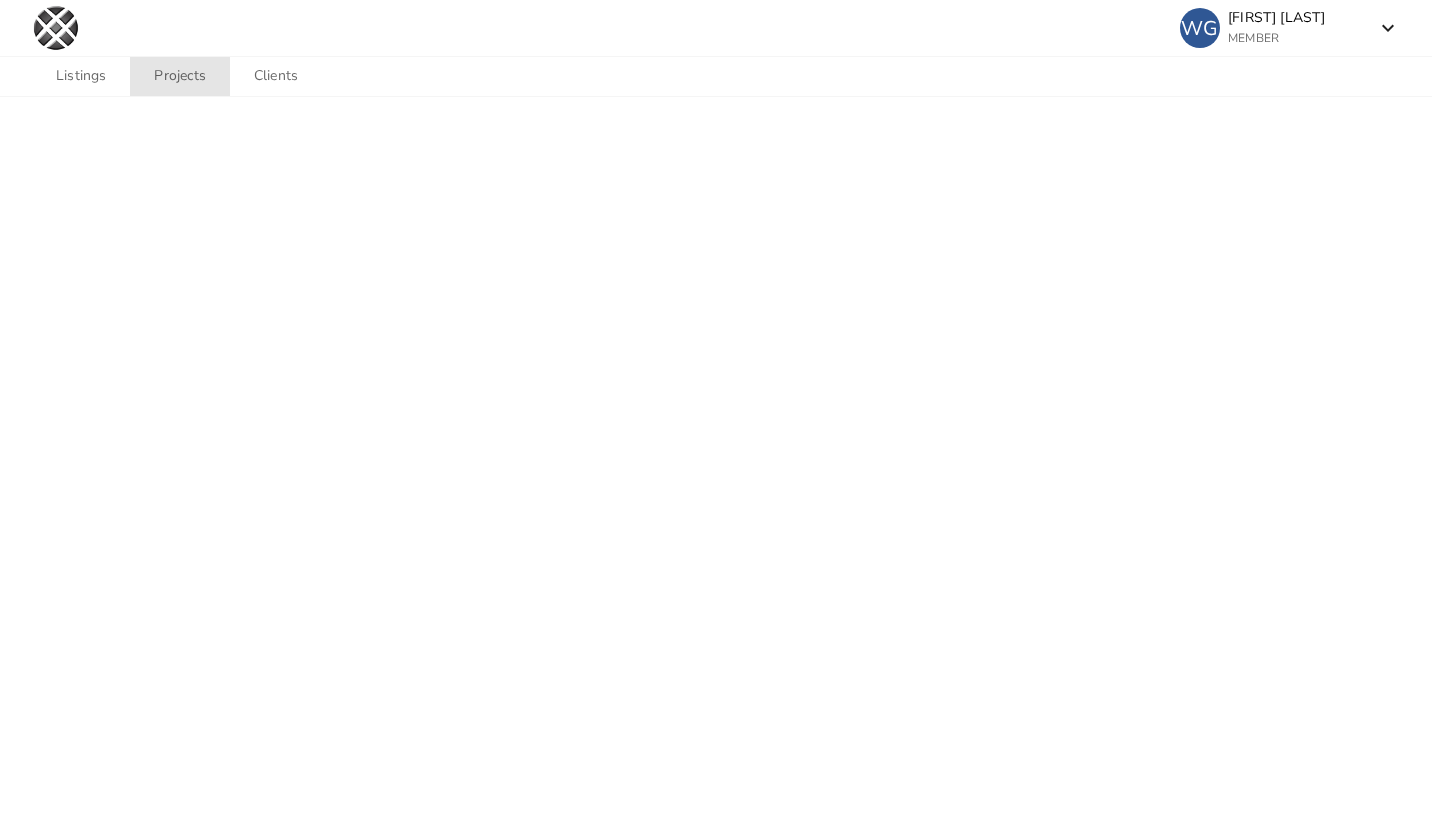 click on "Projects" at bounding box center [179, 76] 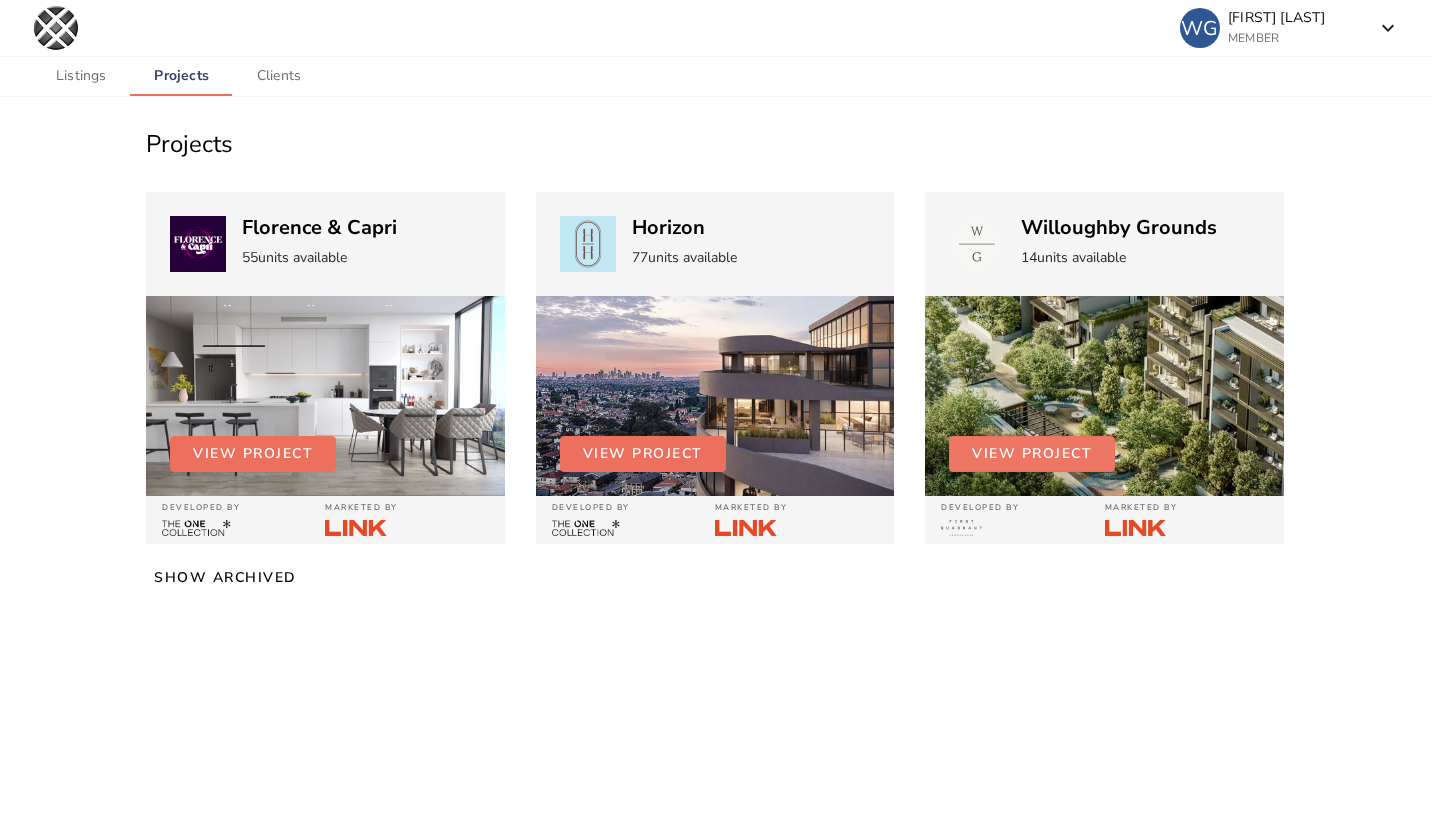 click at bounding box center [1032, 454] 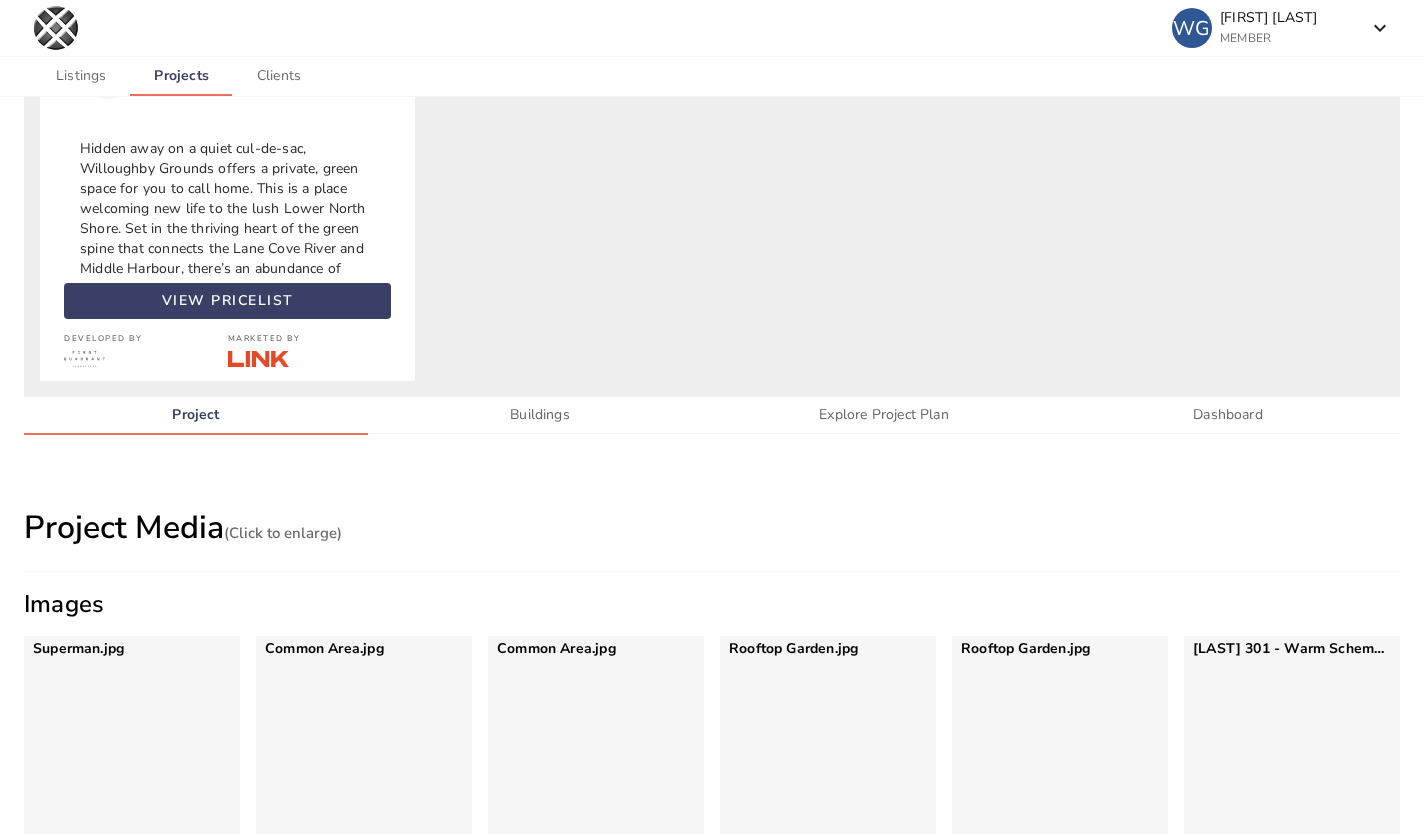 scroll, scrollTop: 190, scrollLeft: 0, axis: vertical 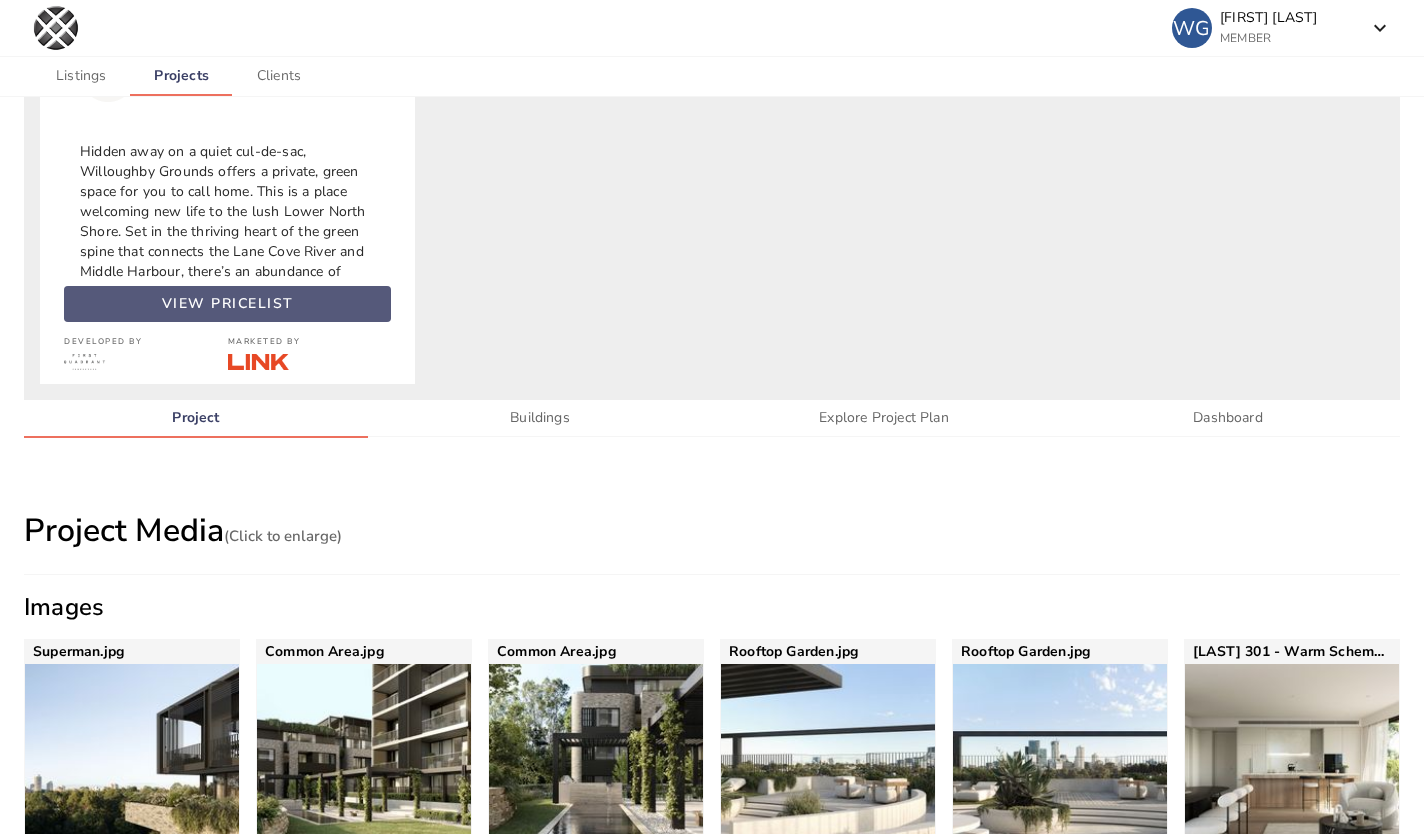 click on "view pricelist" at bounding box center (228, 304) 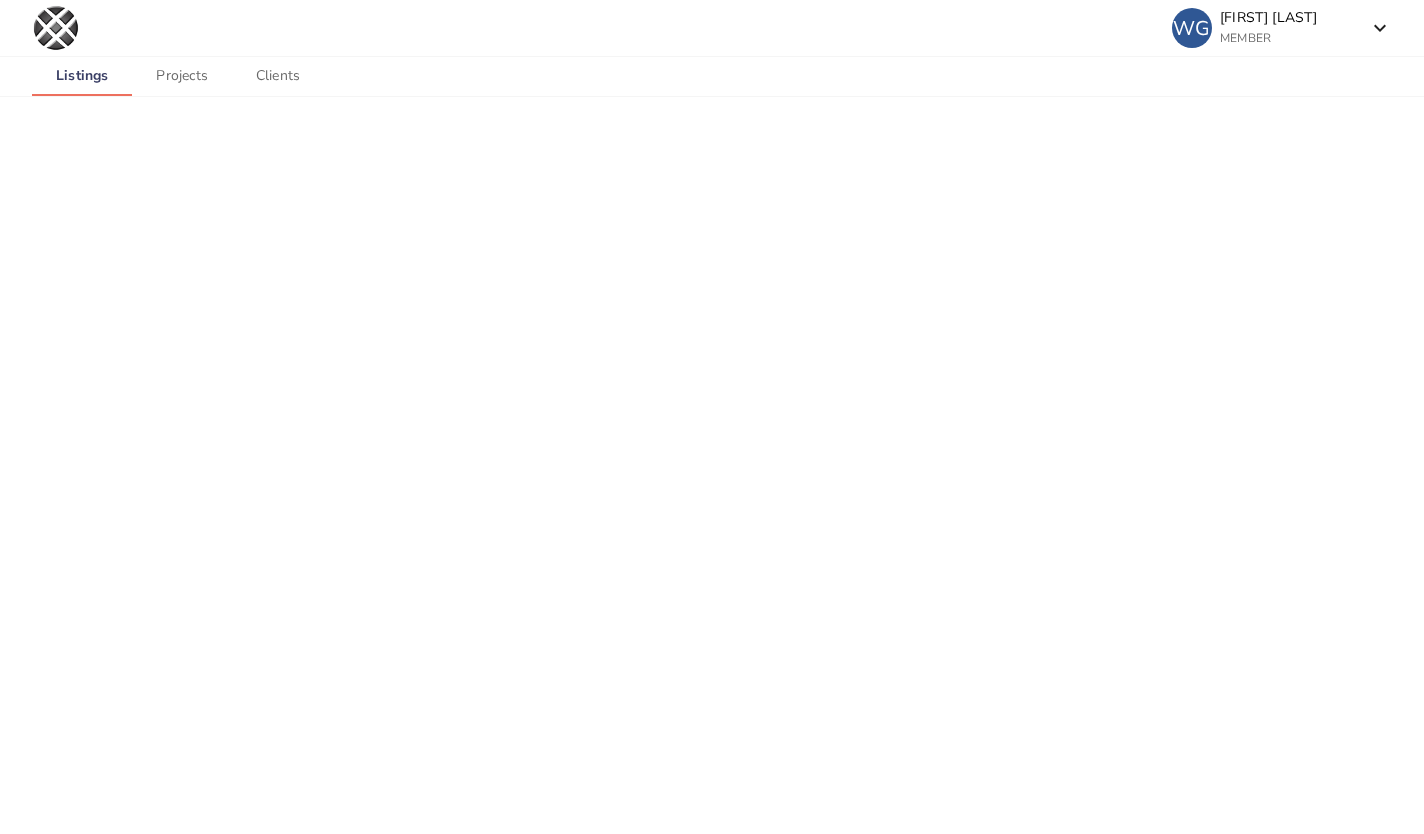 scroll, scrollTop: 0, scrollLeft: 0, axis: both 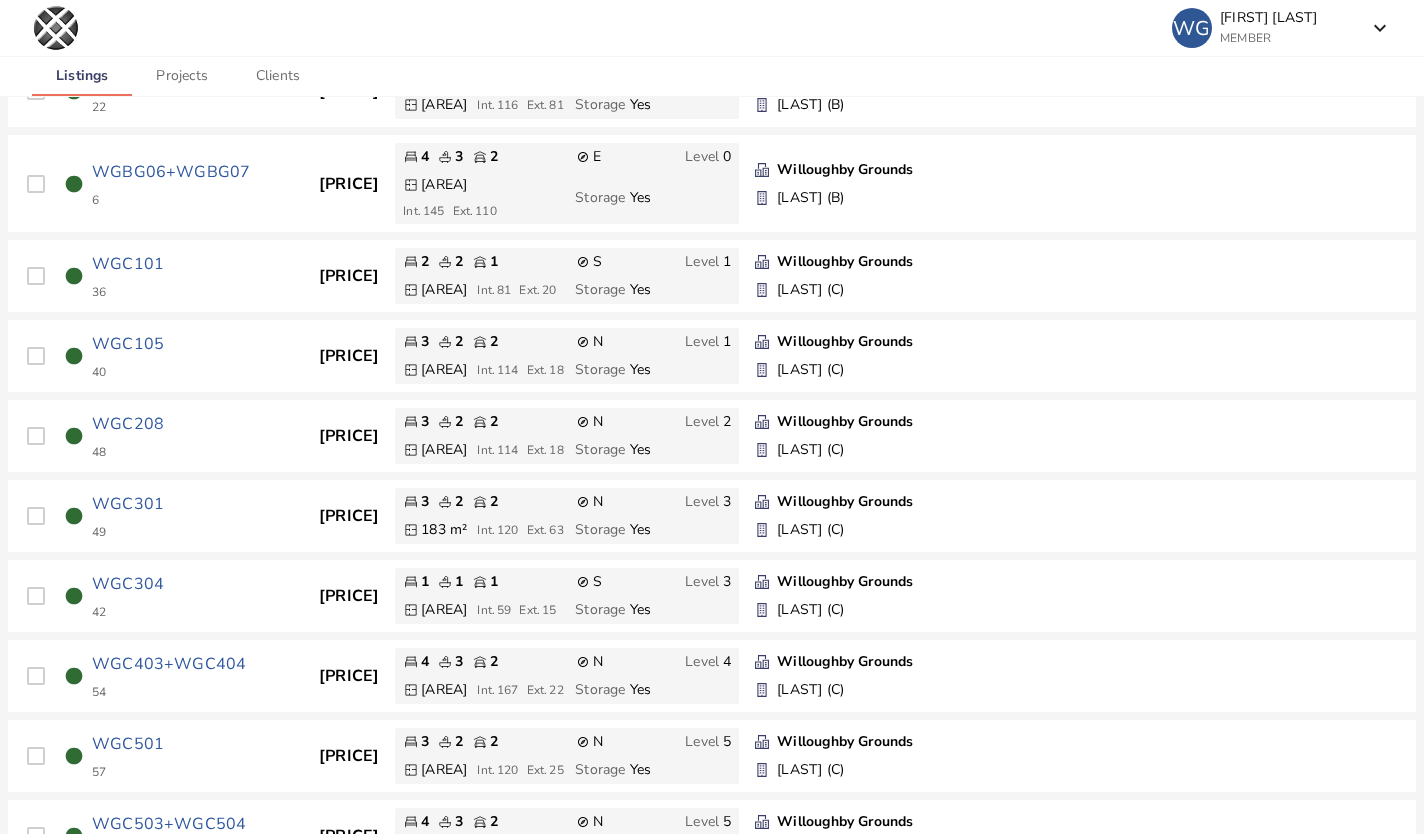 click on "WGC101" at bounding box center [128, 264] 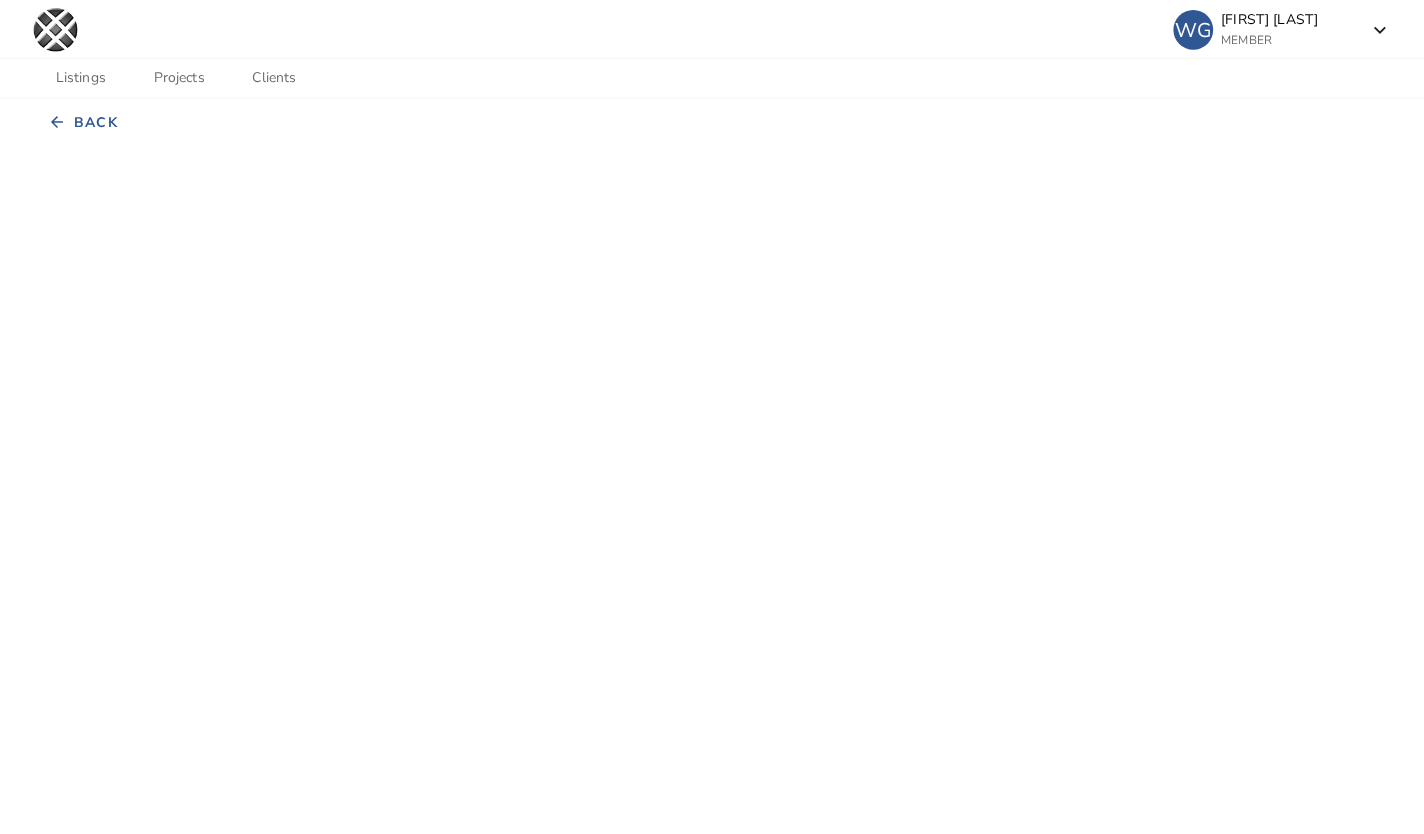 scroll, scrollTop: 0, scrollLeft: 0, axis: both 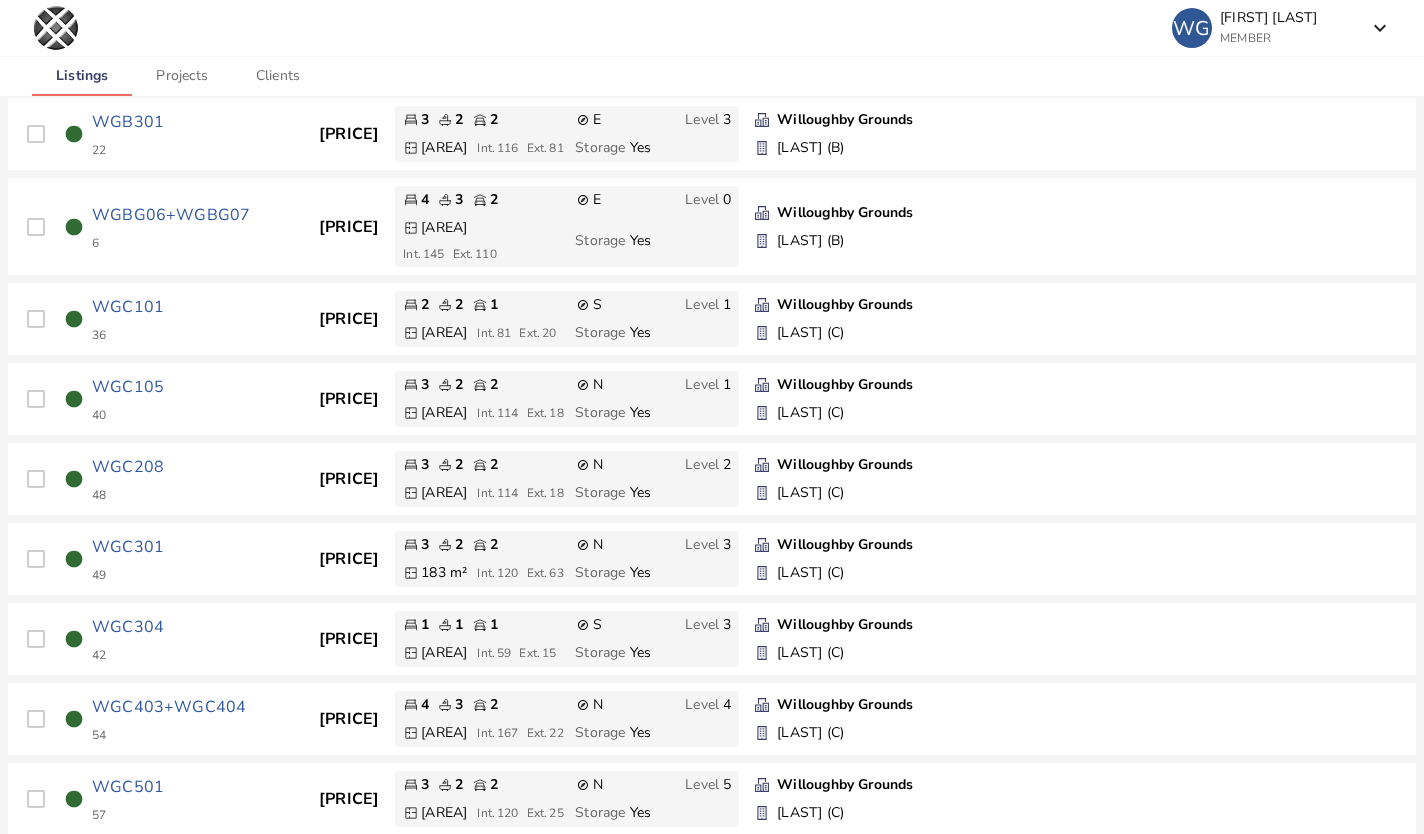 click on "WGC101" at bounding box center (128, 307) 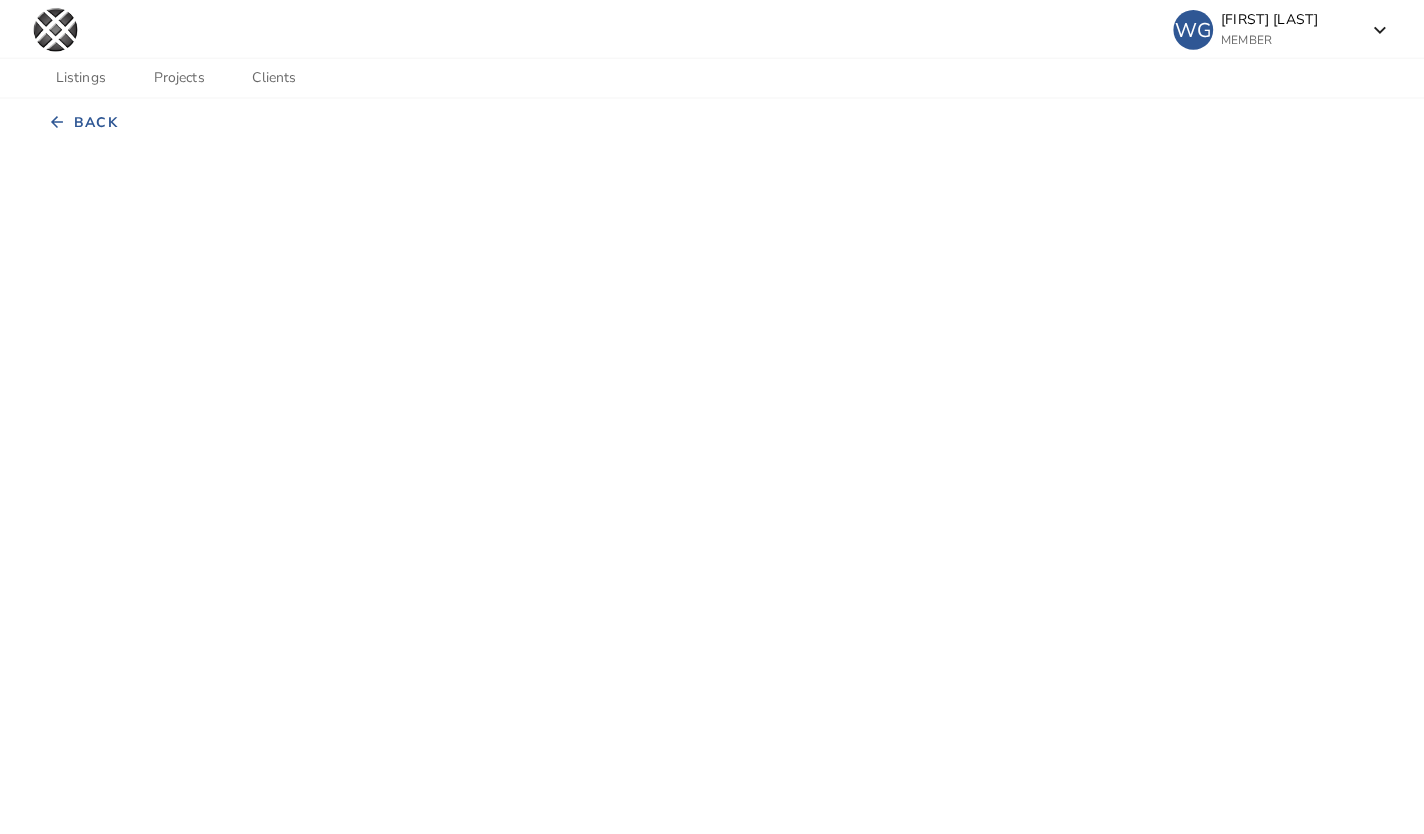 scroll, scrollTop: 0, scrollLeft: 0, axis: both 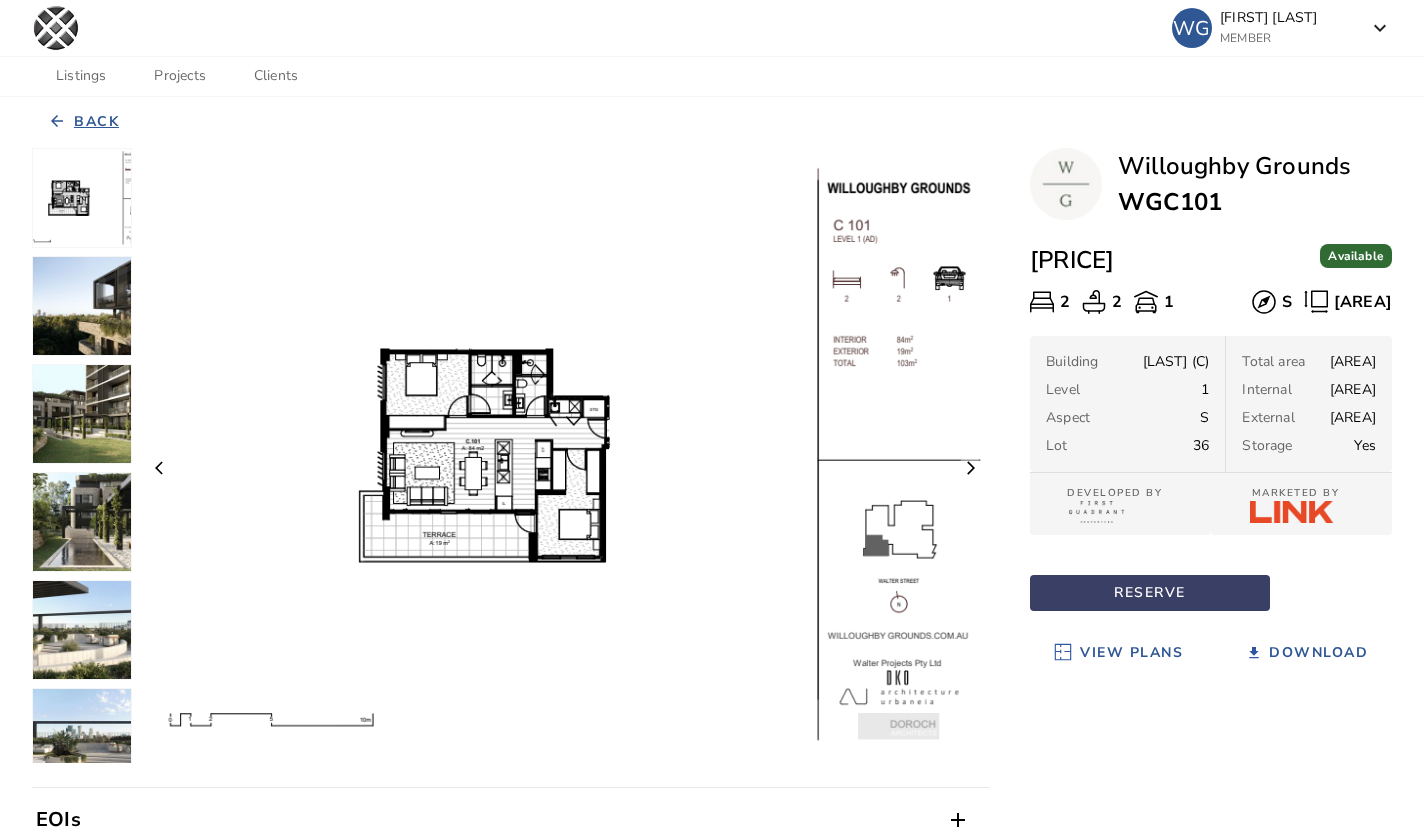 click on "Back" at bounding box center (96, 122) 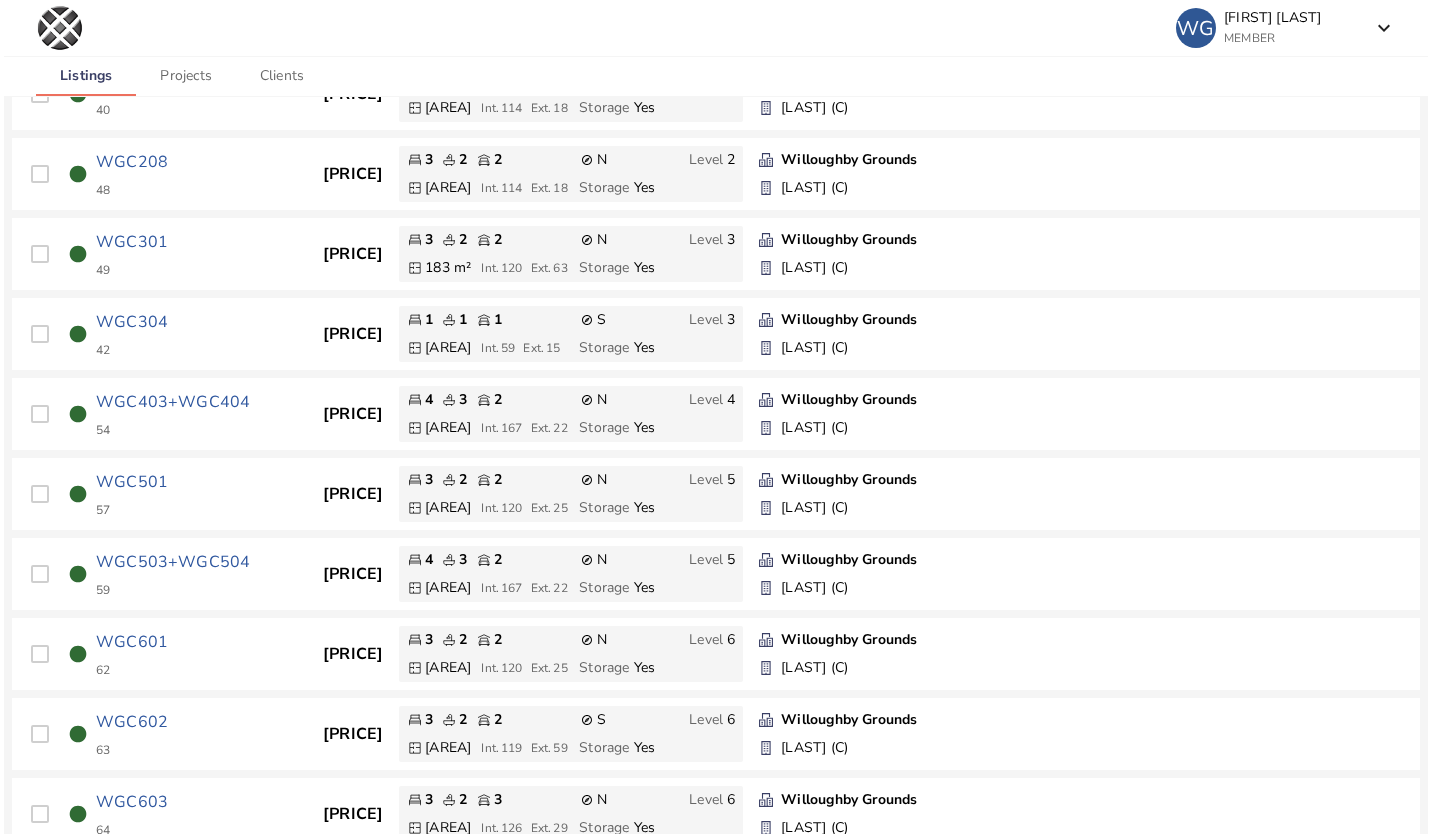 scroll, scrollTop: 675, scrollLeft: 0, axis: vertical 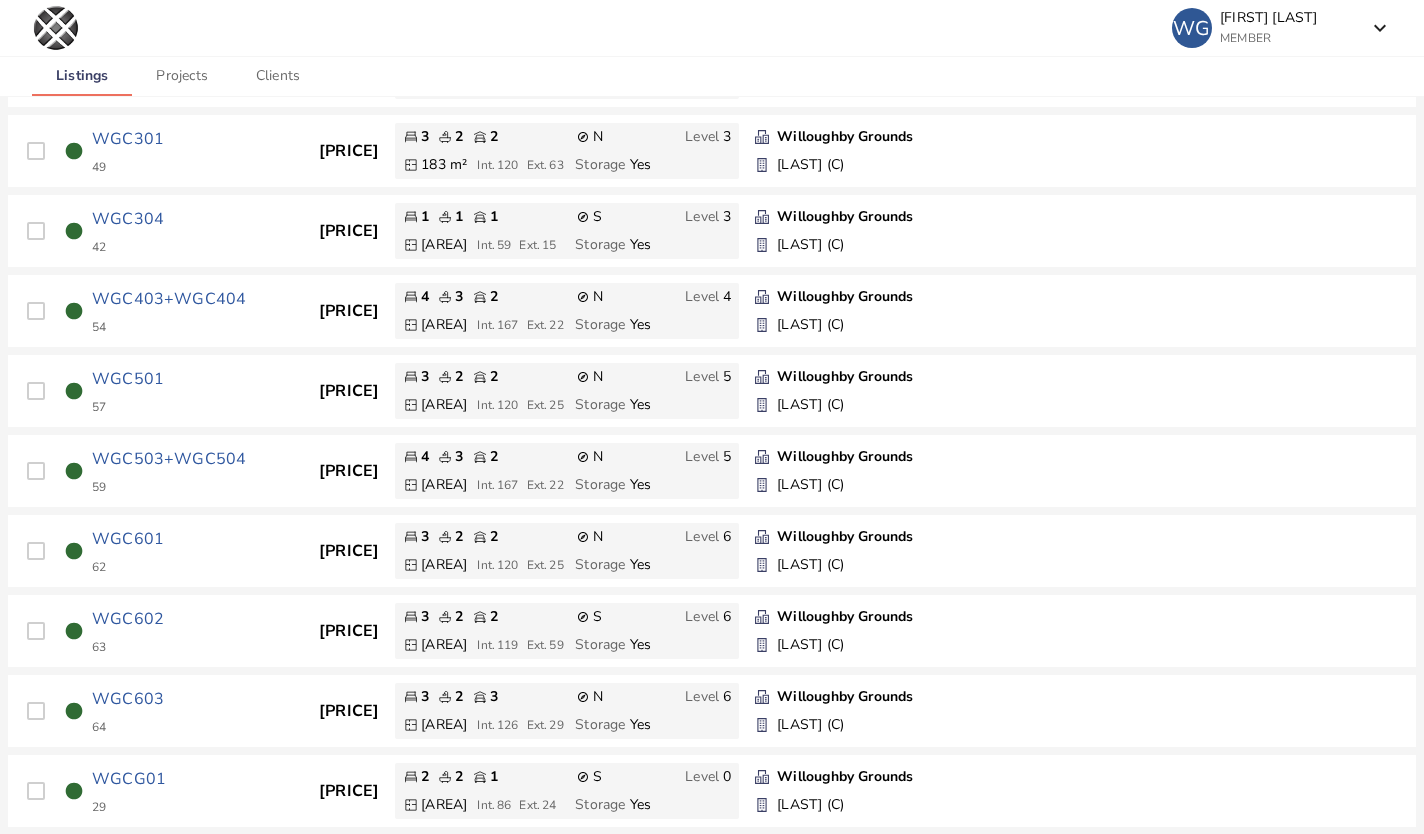 click on "WGCG01" at bounding box center (129, 779) 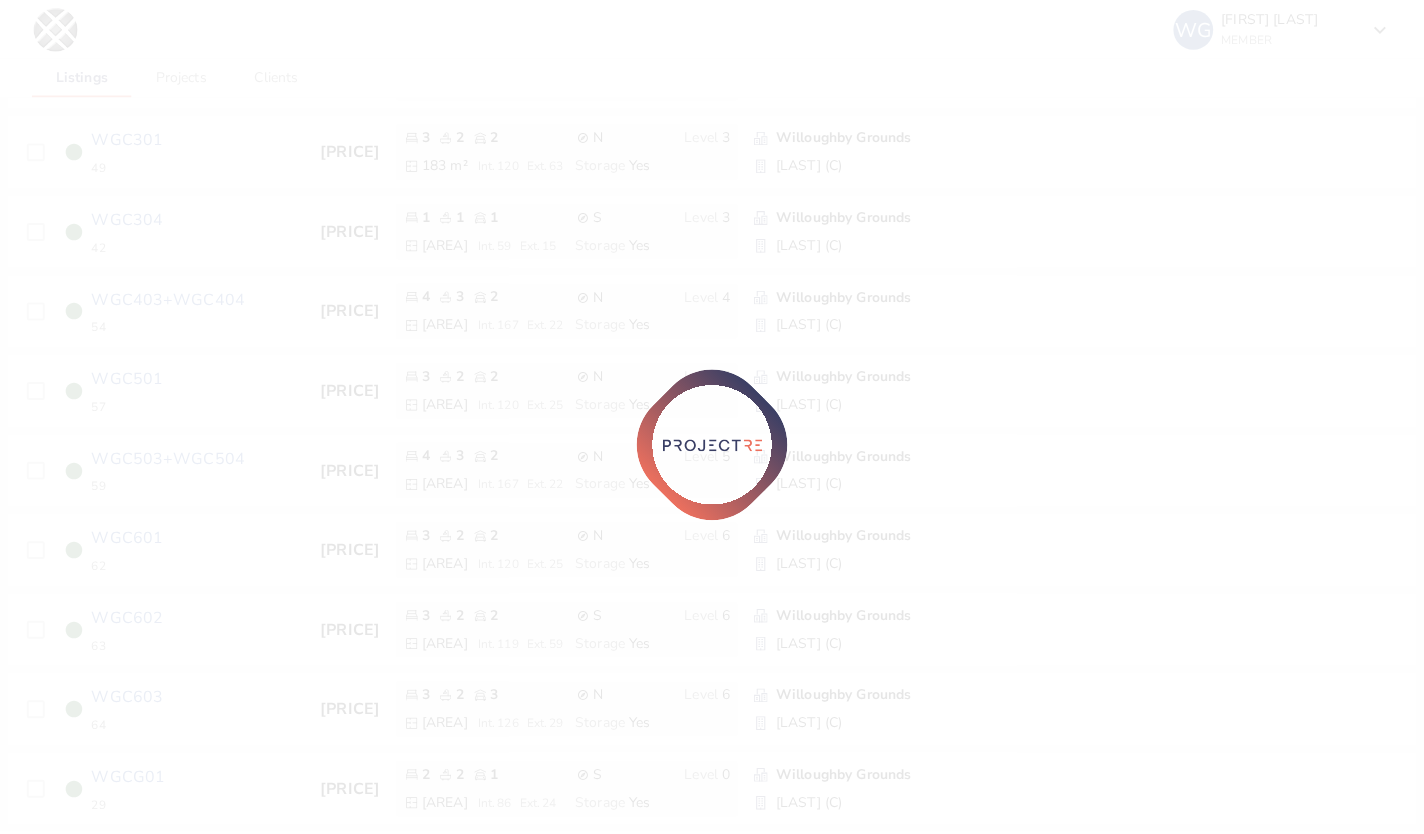 scroll, scrollTop: 0, scrollLeft: 0, axis: both 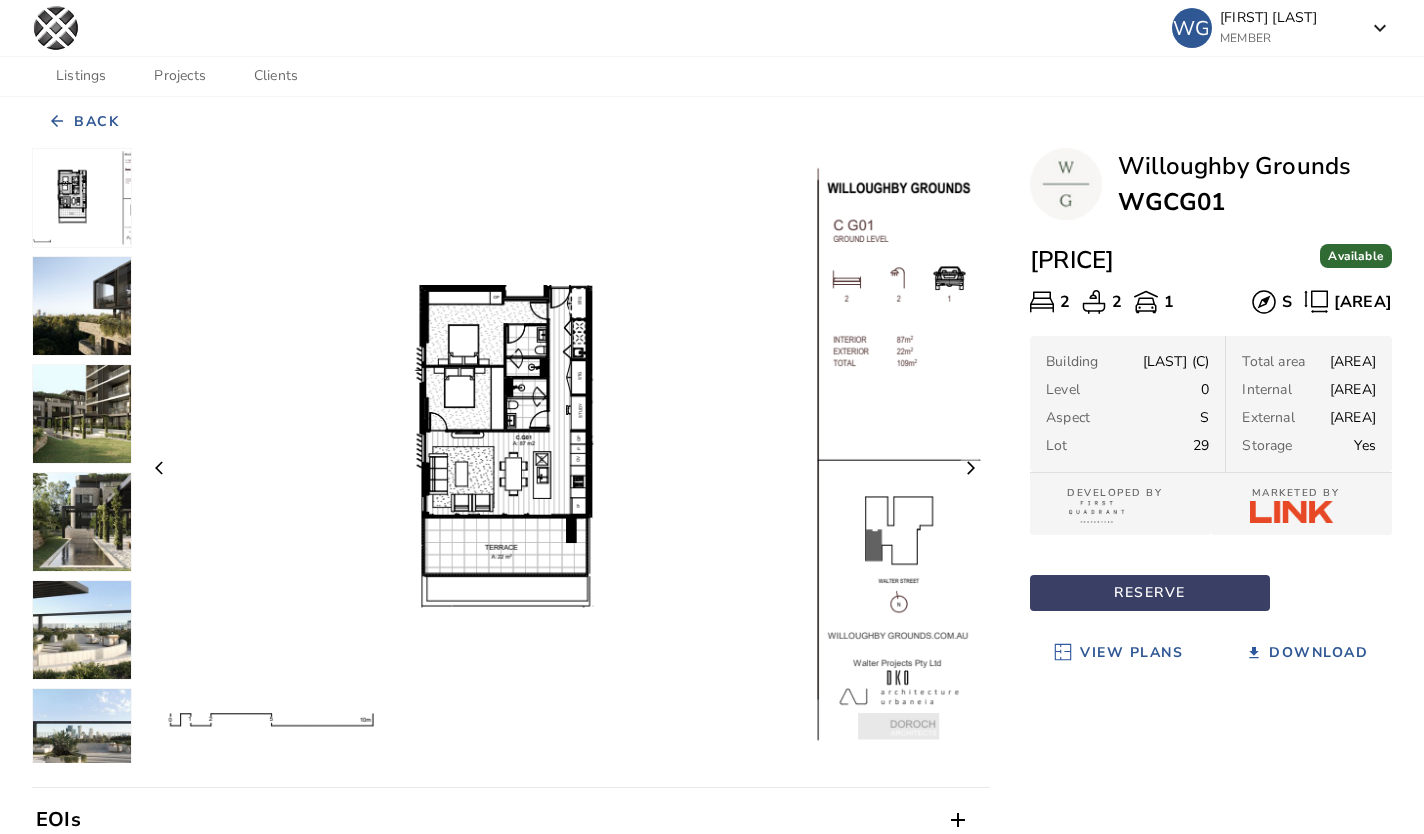 click at bounding box center [565, 455] 